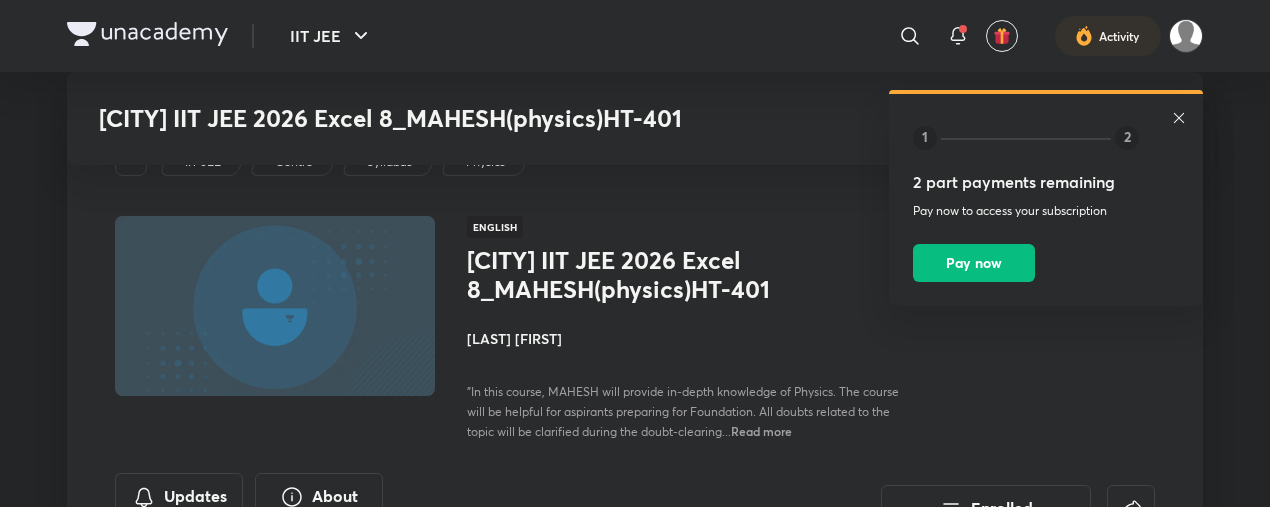 scroll, scrollTop: 5896, scrollLeft: 0, axis: vertical 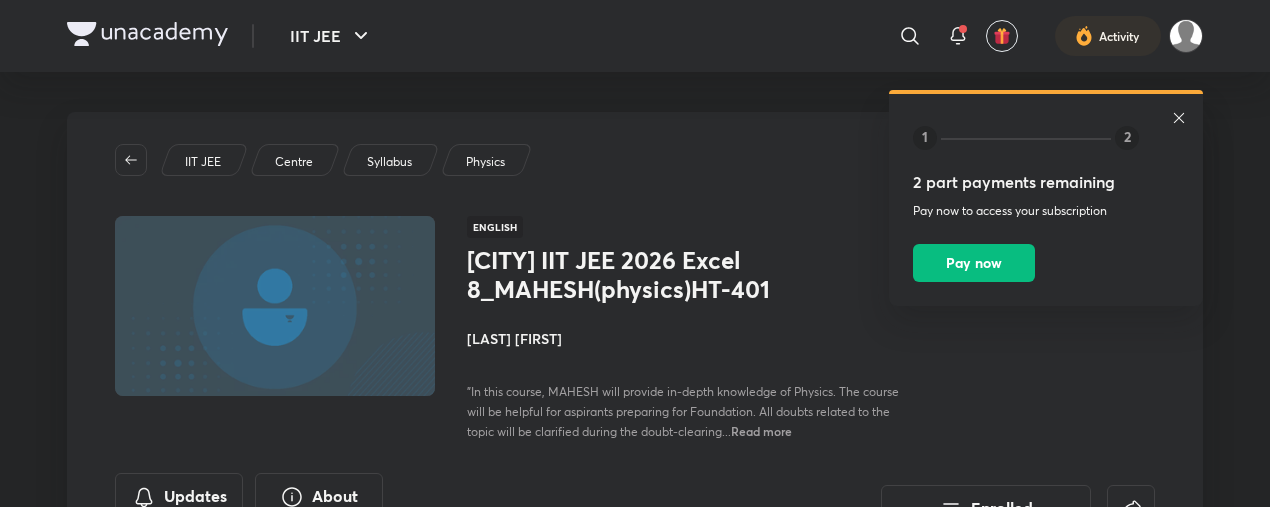 click at bounding box center [147, 34] 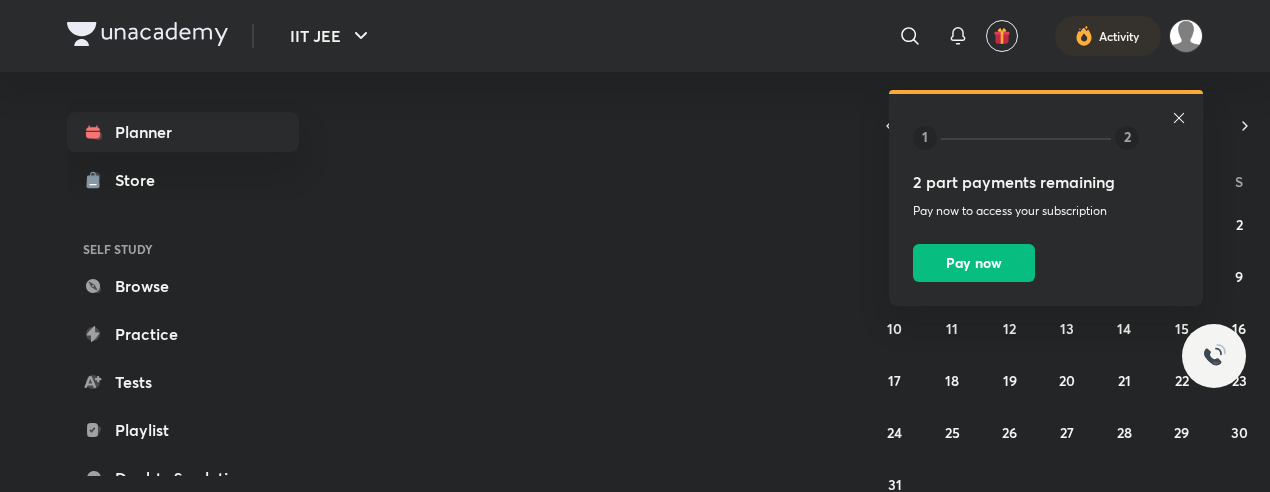 scroll, scrollTop: 0, scrollLeft: 0, axis: both 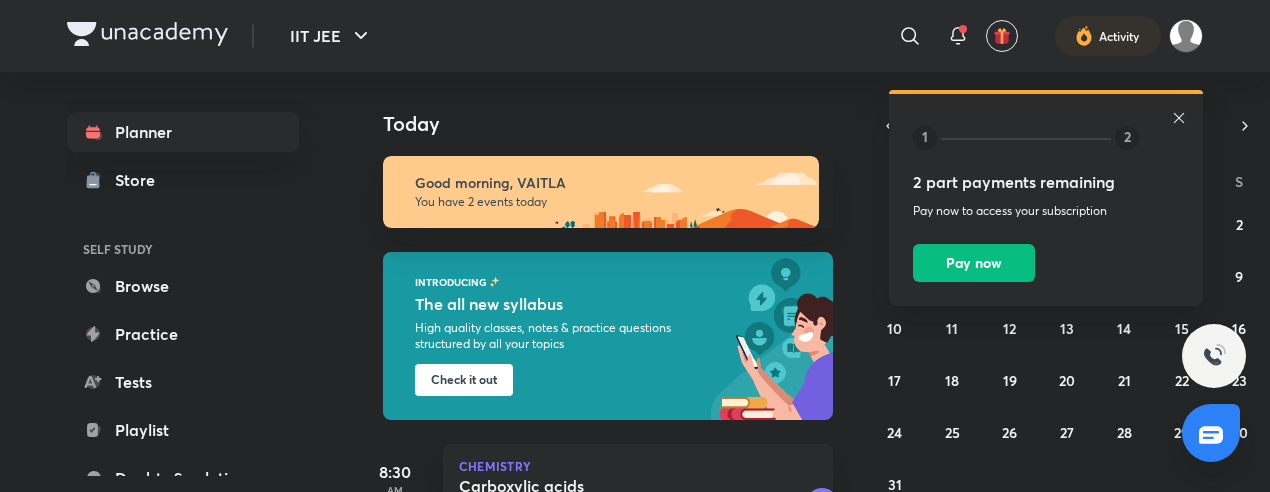 click on "1 2 2 part payments remaining Pay now to access your subscription Pay now" at bounding box center [1046, 200] 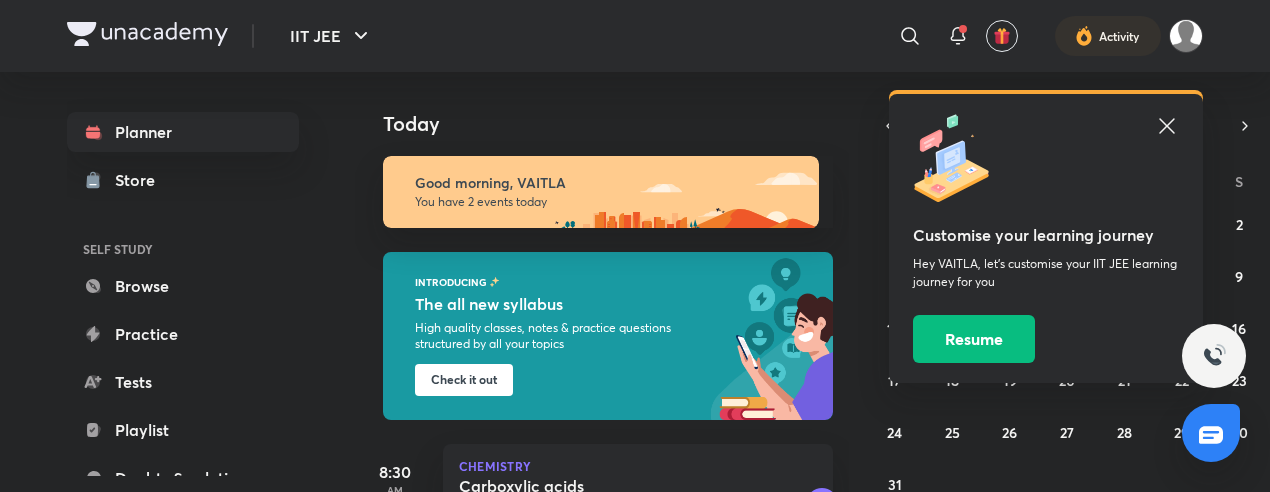 click 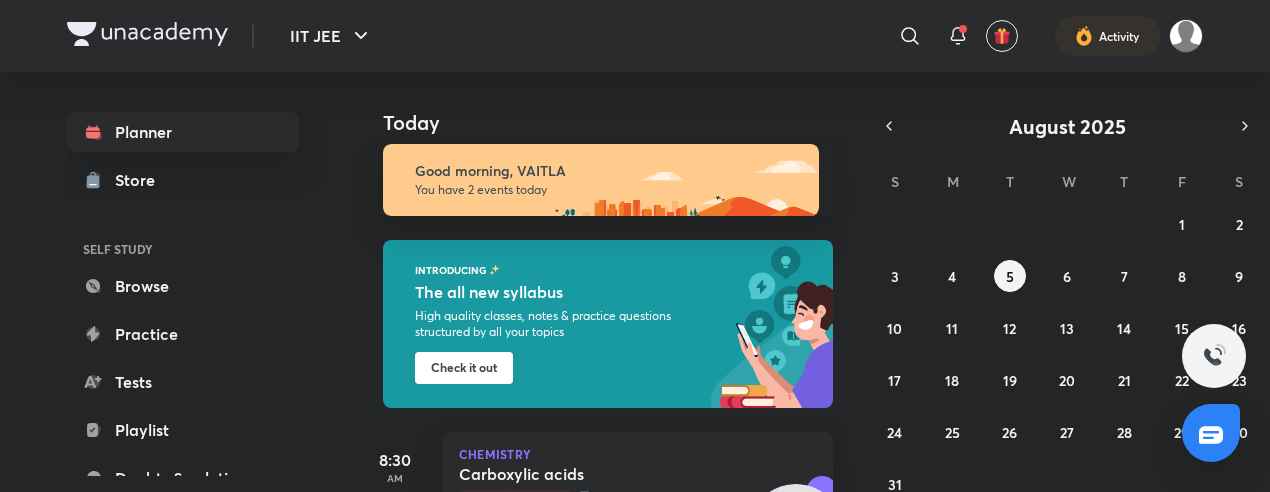 scroll, scrollTop: 0, scrollLeft: 0, axis: both 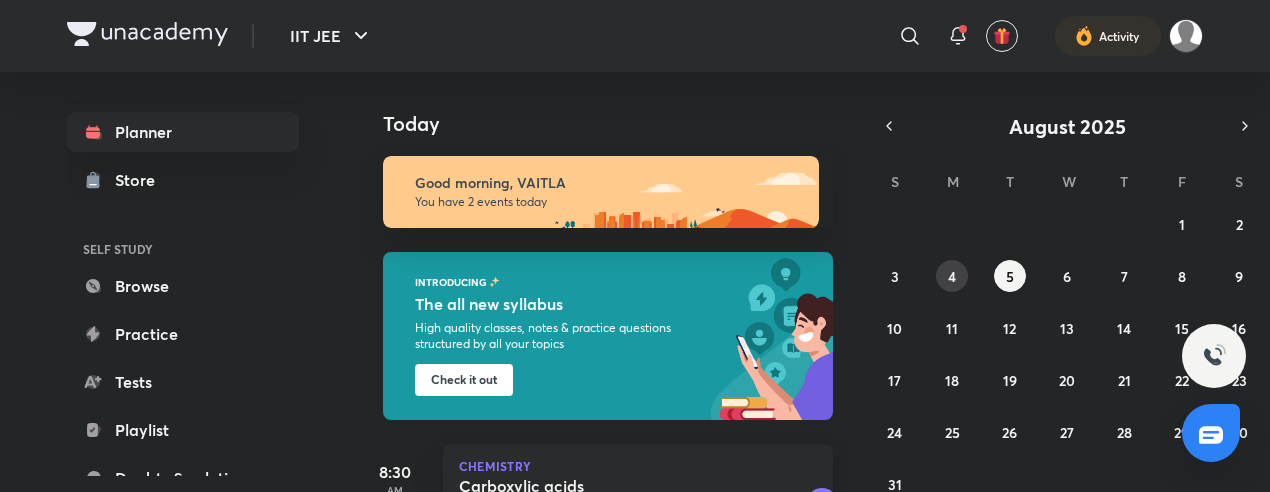 click on "4" at bounding box center (952, 276) 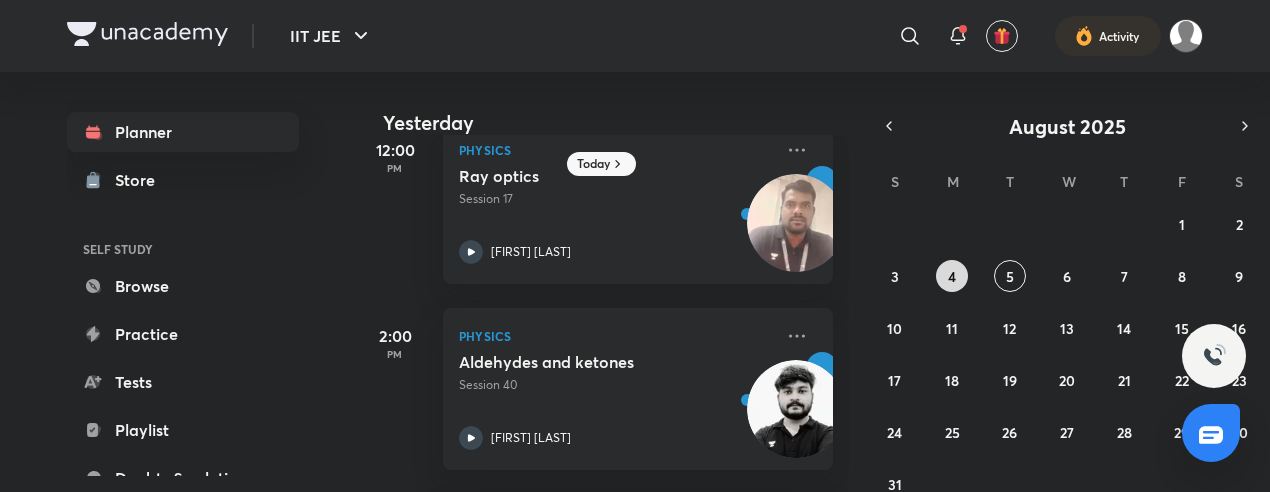 scroll, scrollTop: 592, scrollLeft: 0, axis: vertical 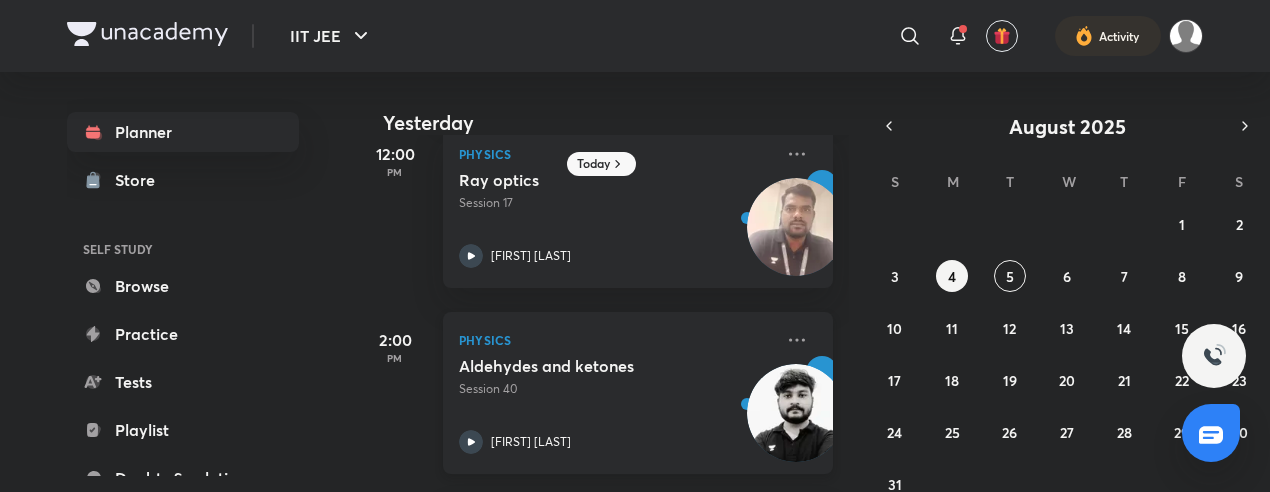 click 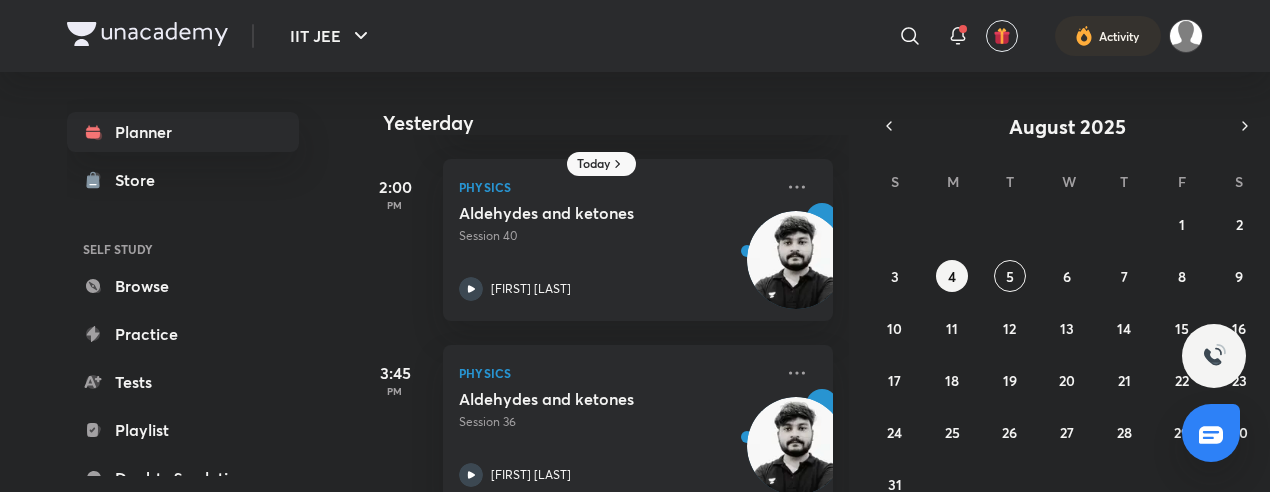 scroll, scrollTop: 776, scrollLeft: 0, axis: vertical 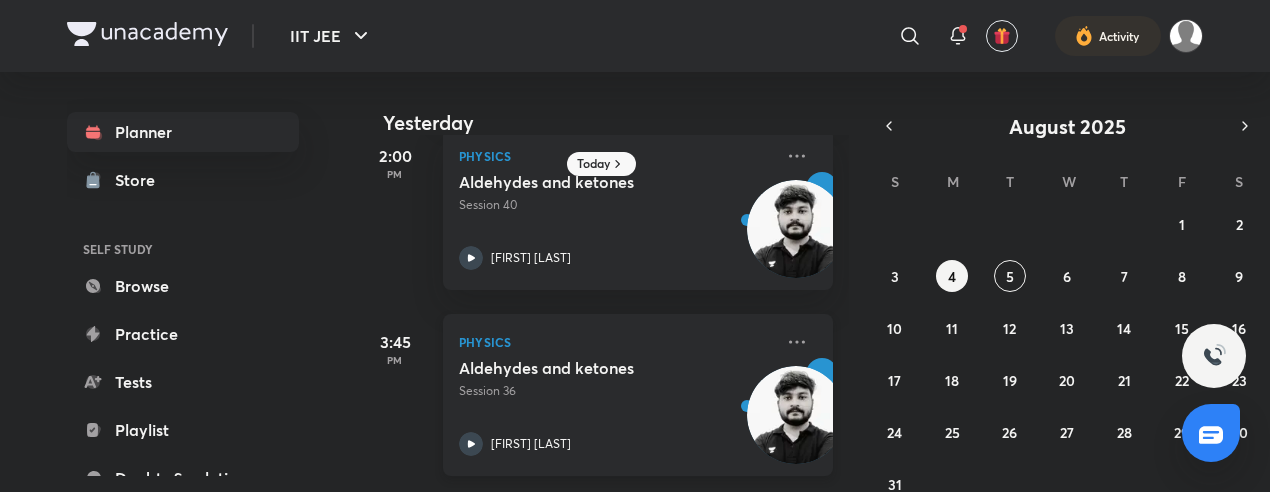 click 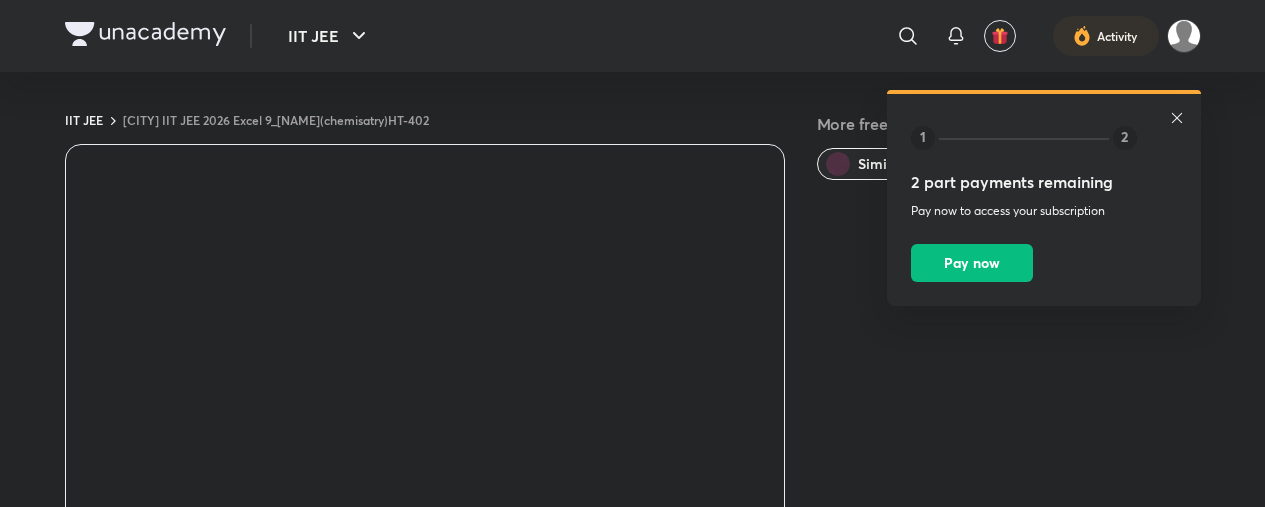 scroll, scrollTop: 0, scrollLeft: 0, axis: both 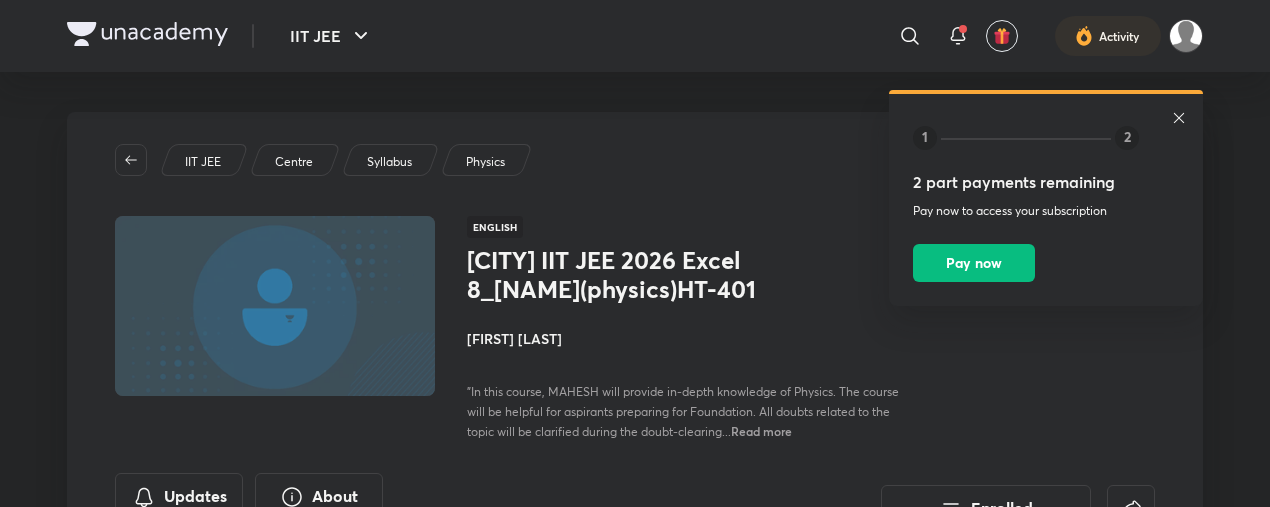 click at bounding box center [147, 34] 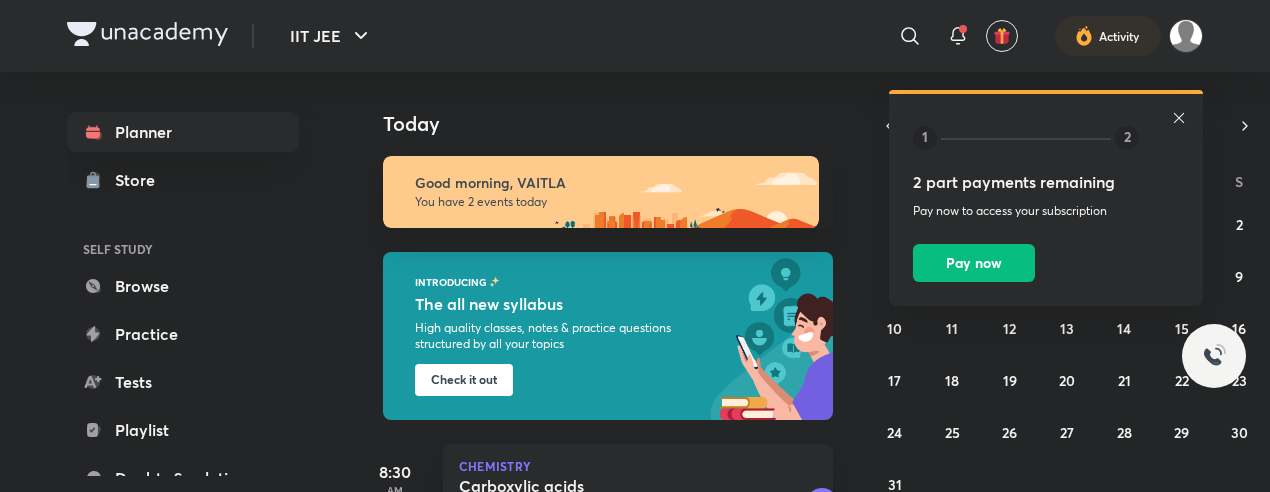 scroll, scrollTop: 0, scrollLeft: 0, axis: both 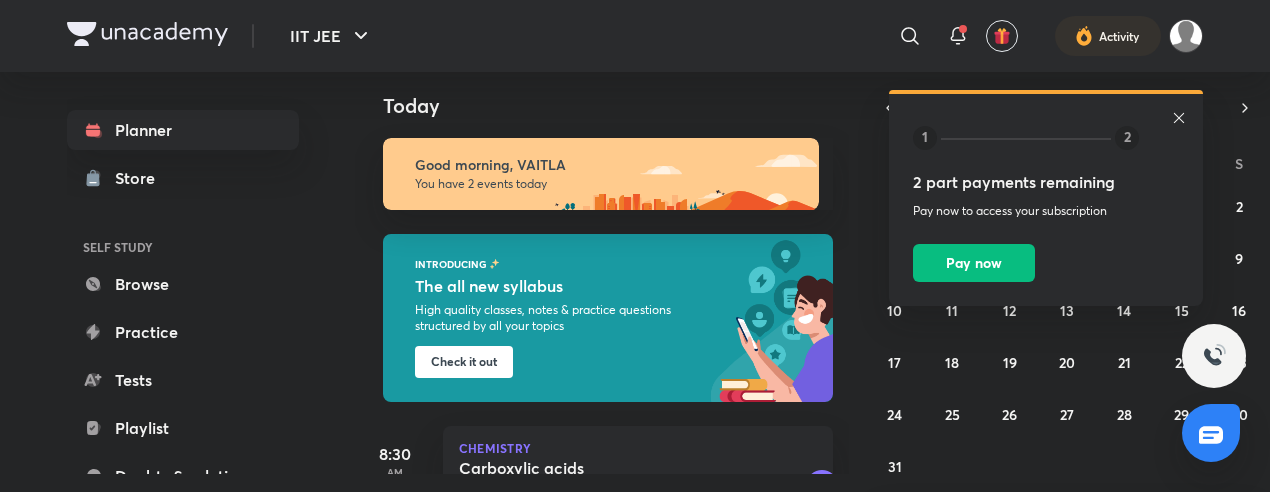 click 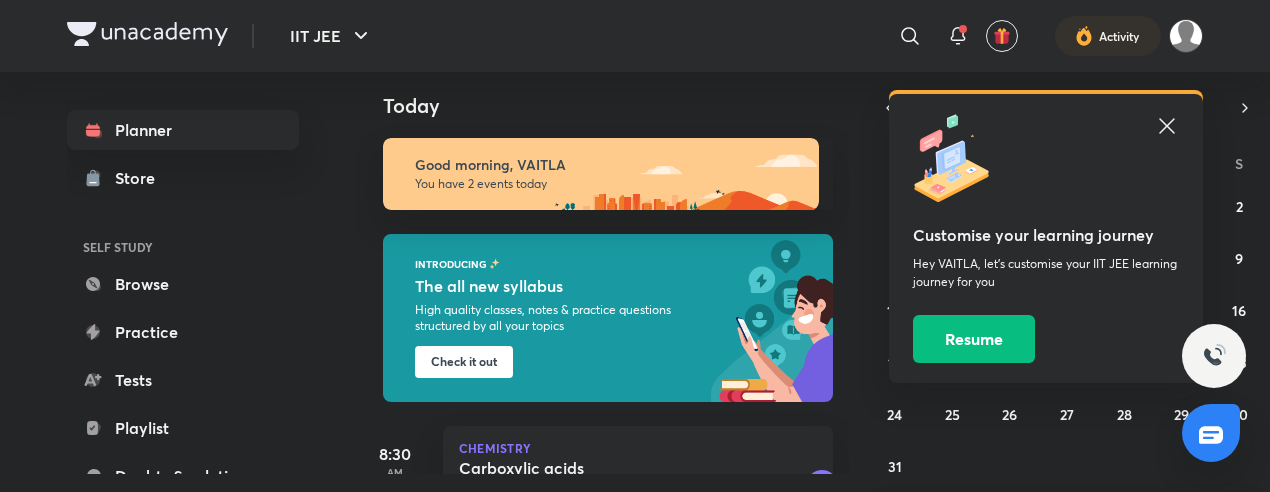 click 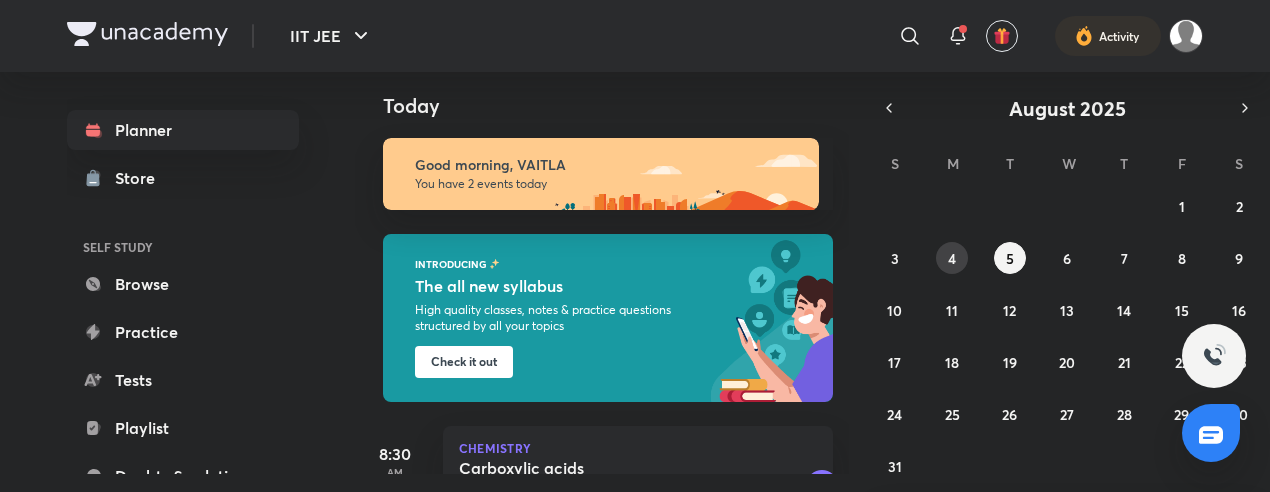 click on "4" at bounding box center (952, 258) 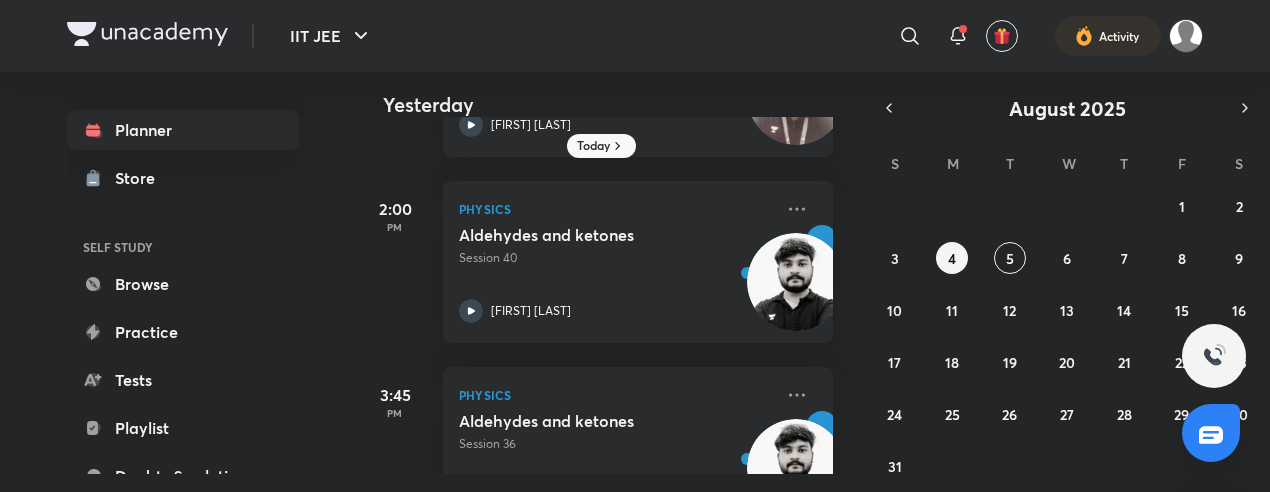 scroll, scrollTop: 776, scrollLeft: 0, axis: vertical 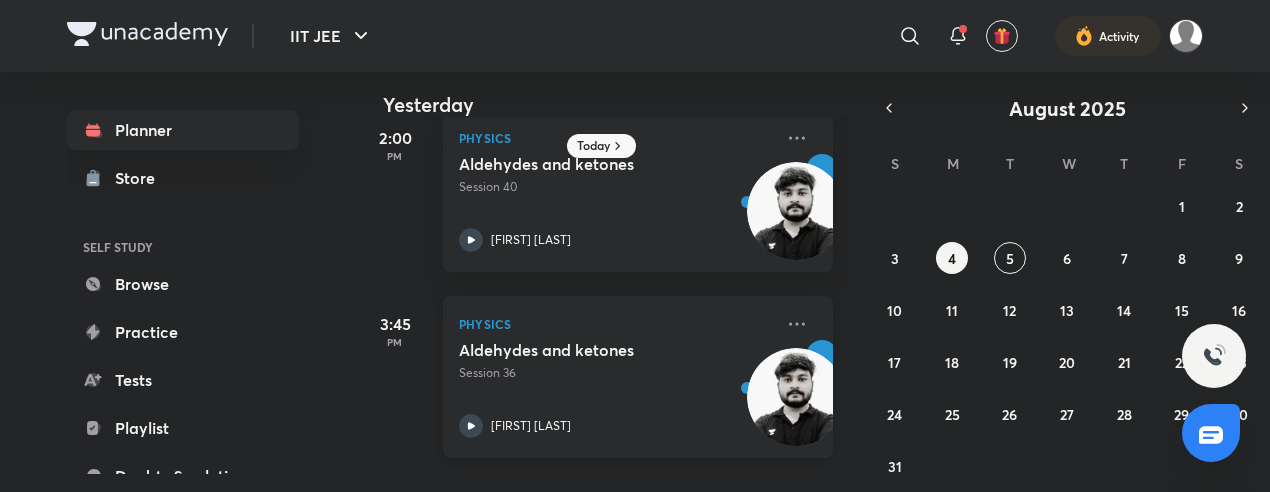 click 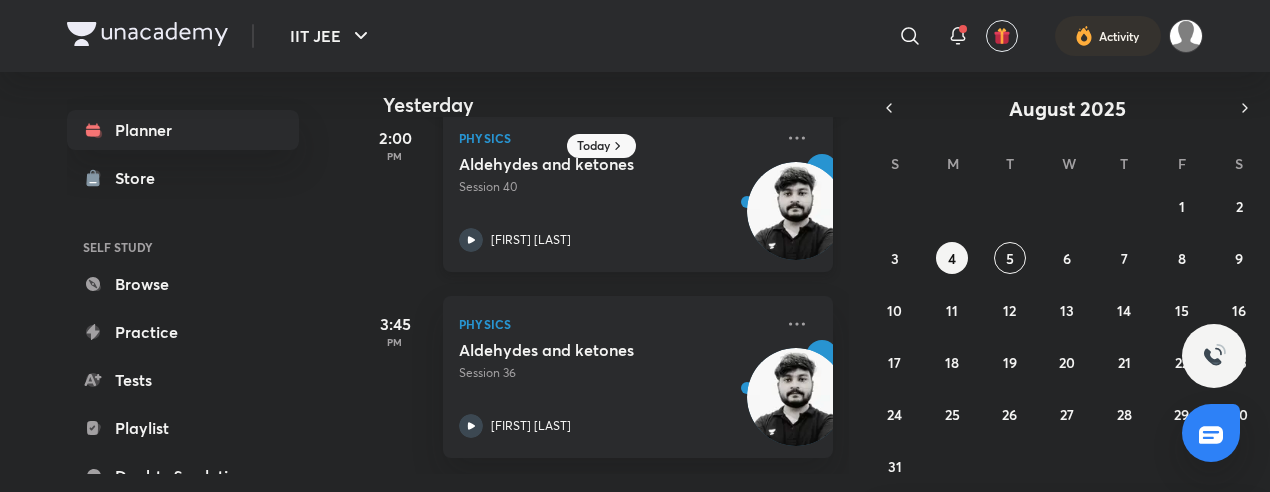 click on "Physics Aldehydes and ketones Session 40 [NAME]" at bounding box center [638, 191] 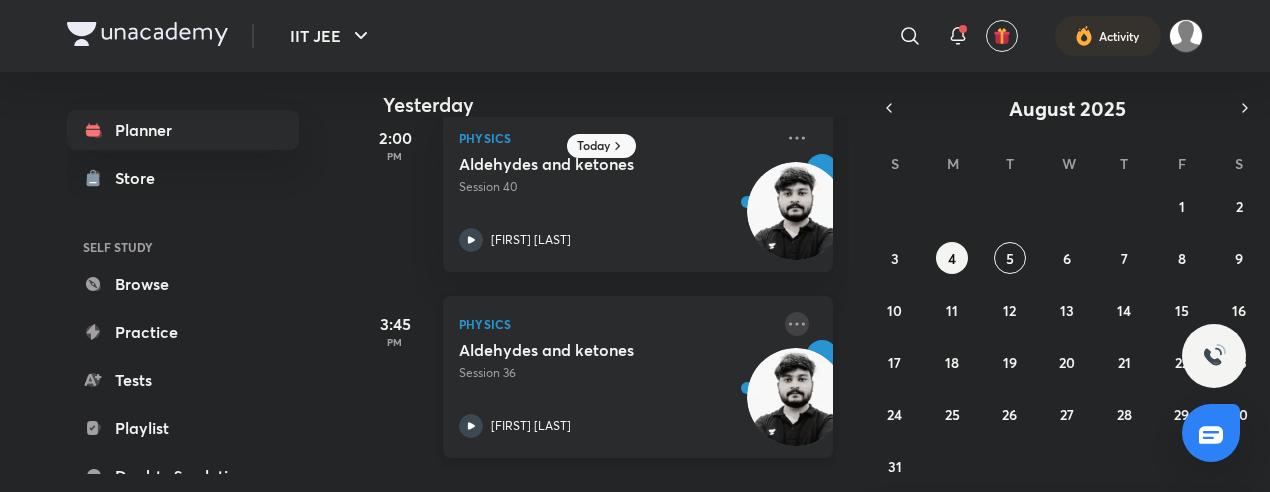 click 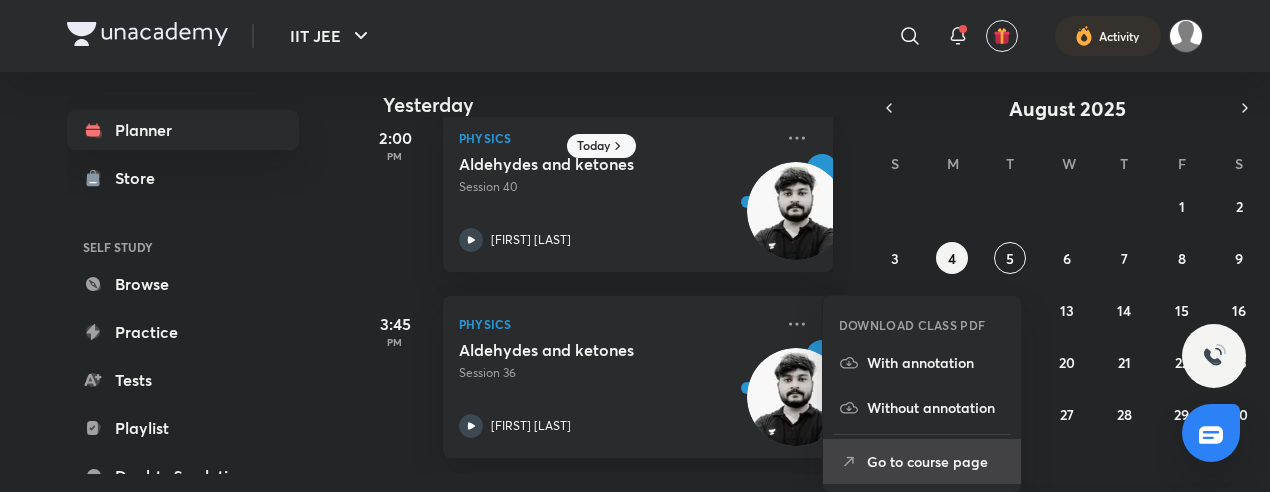 click on "Go to course page" at bounding box center (922, 461) 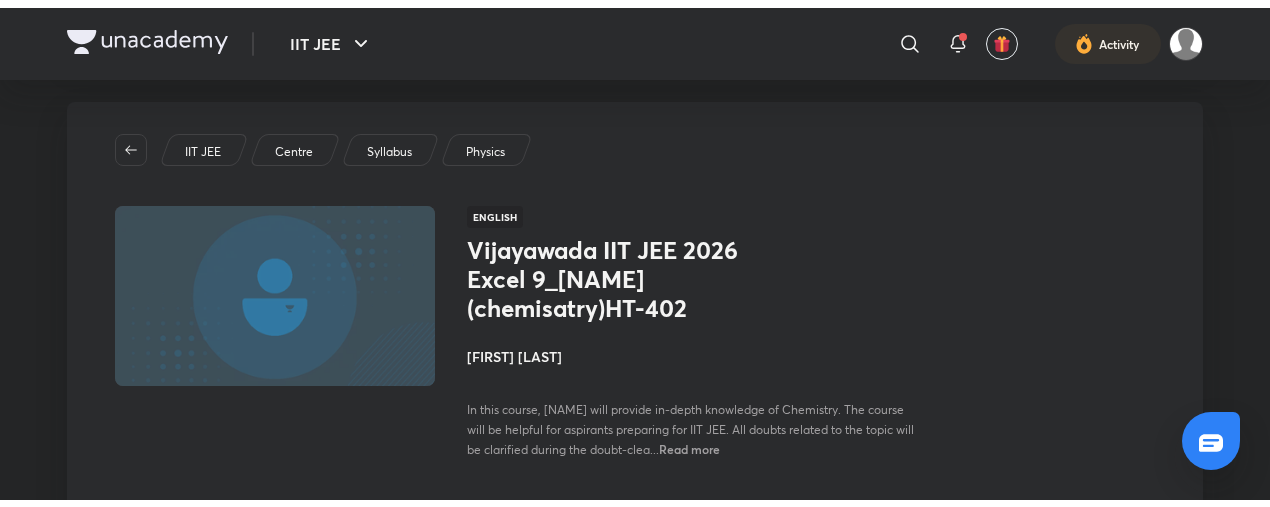 scroll, scrollTop: 0, scrollLeft: 0, axis: both 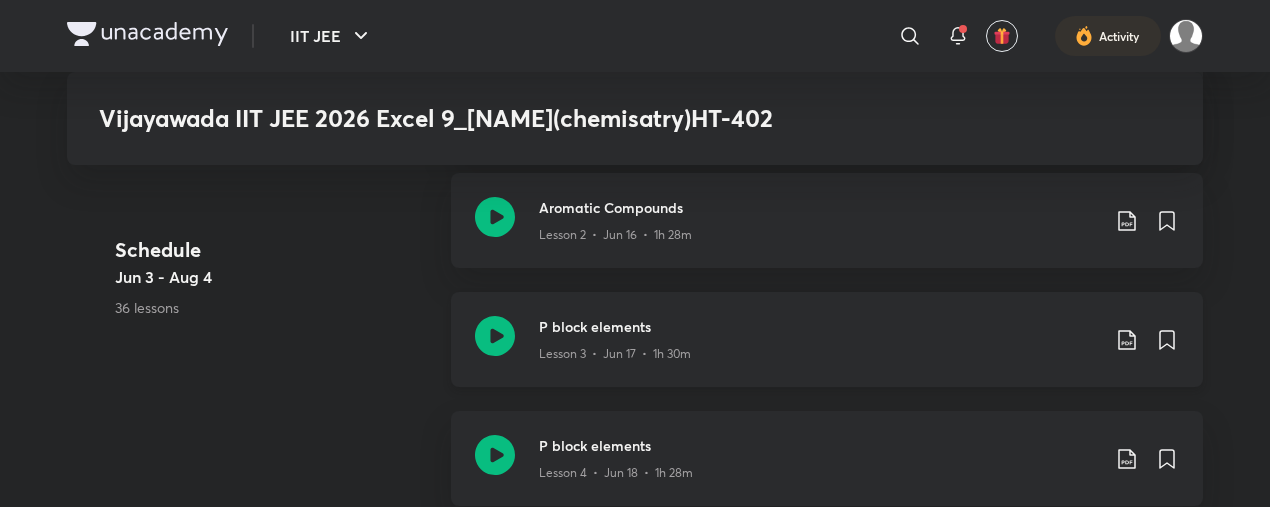 click on "P block elements Lesson 3   •    1h 30m" at bounding box center (827, 339) 